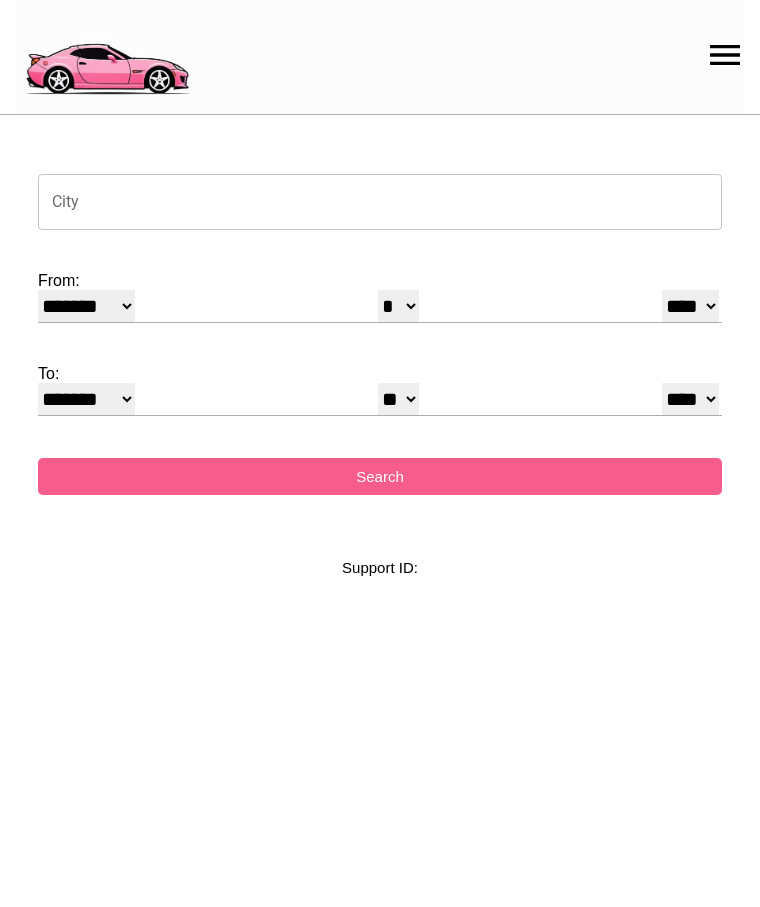 select on "*" 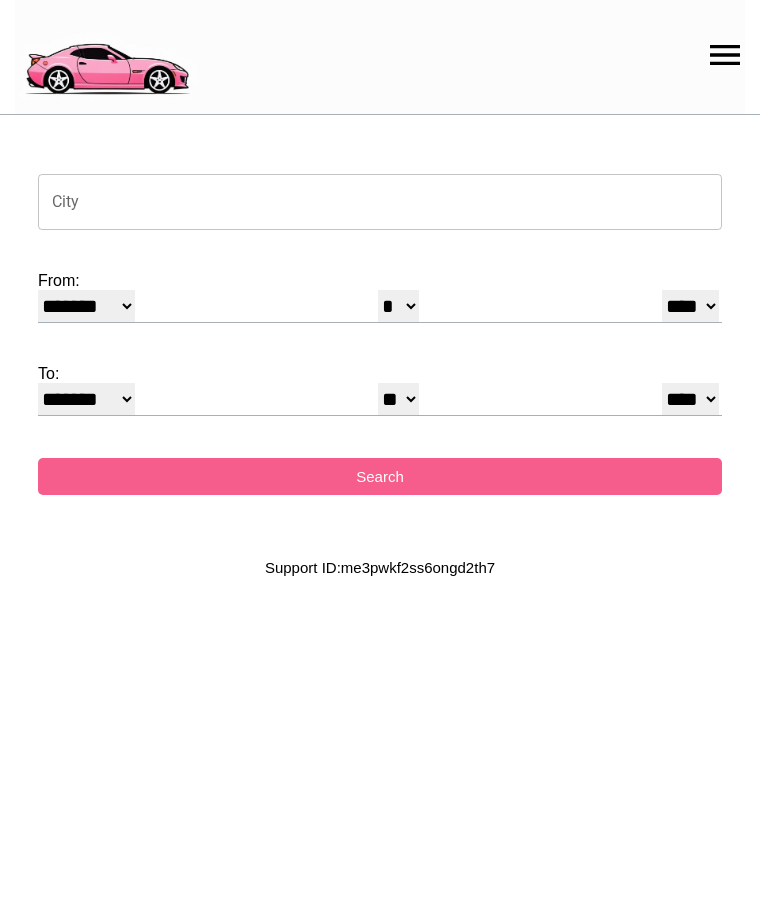 scroll, scrollTop: 0, scrollLeft: 0, axis: both 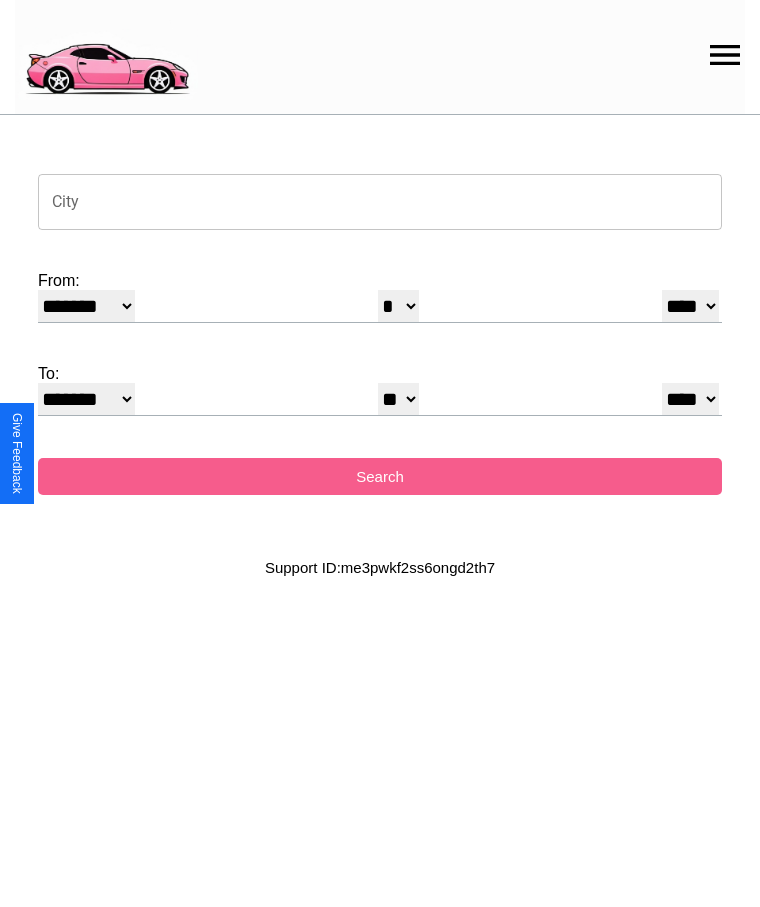 click 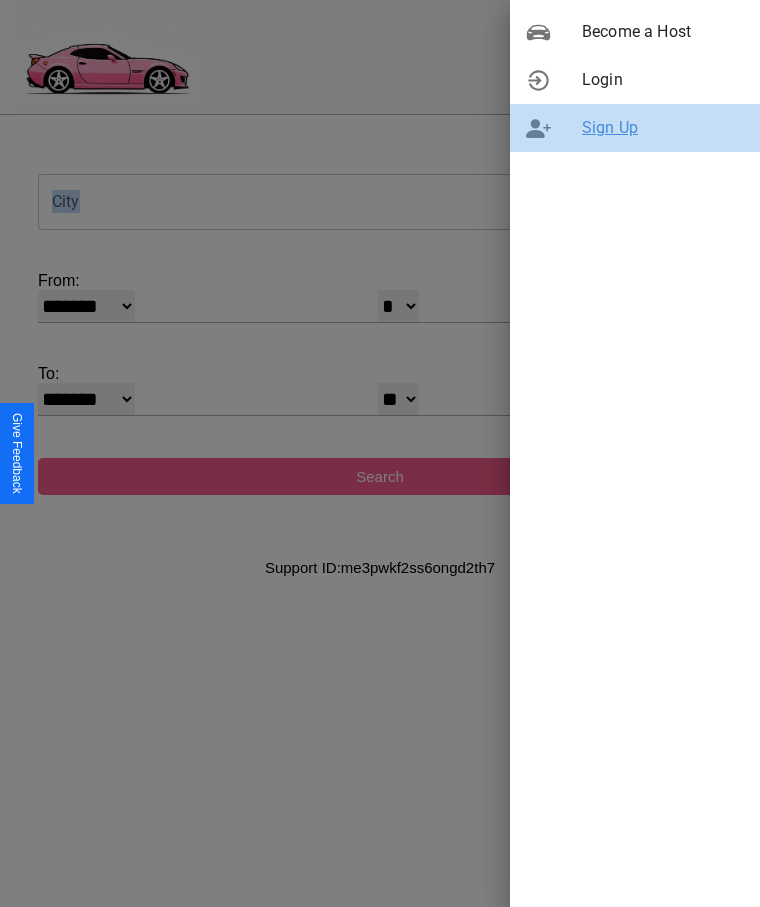 click on "Sign Up" at bounding box center [663, 128] 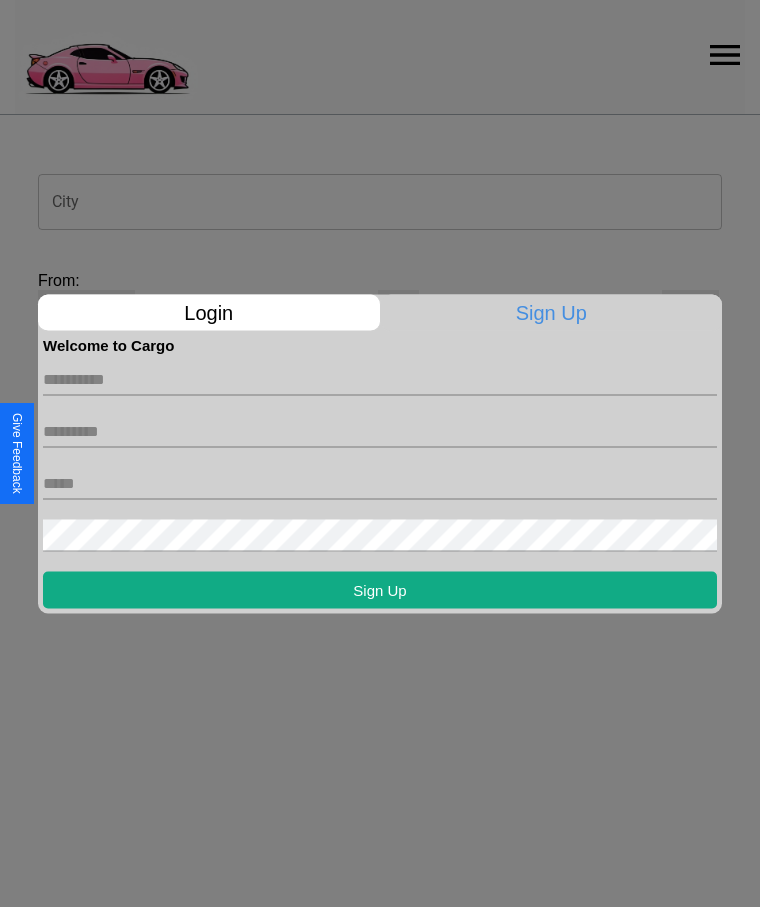 click at bounding box center [380, 379] 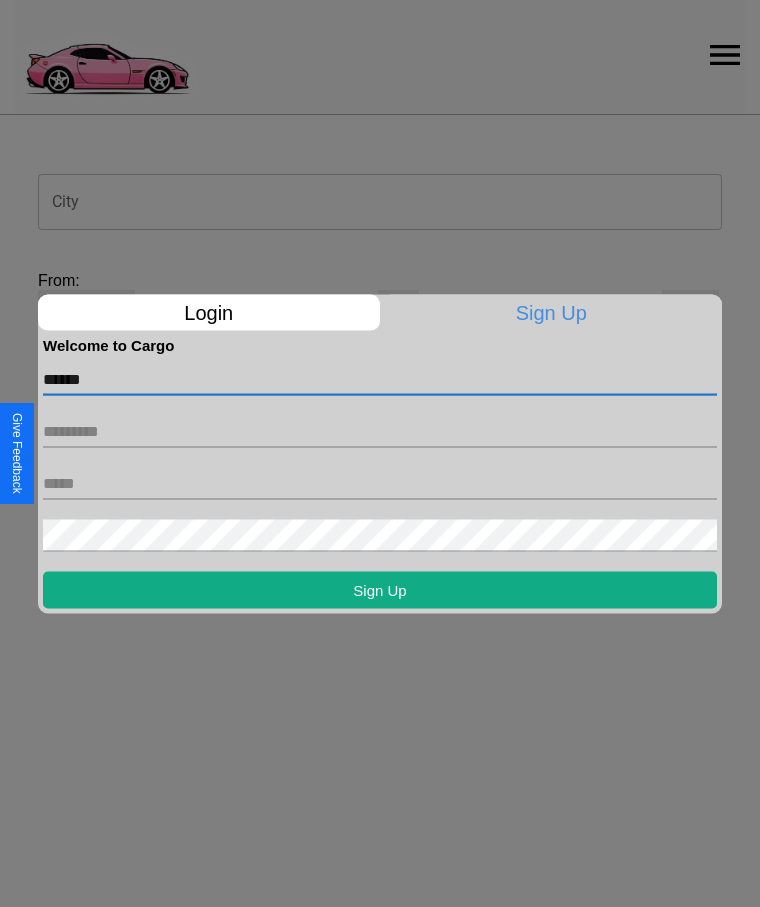 type on "******" 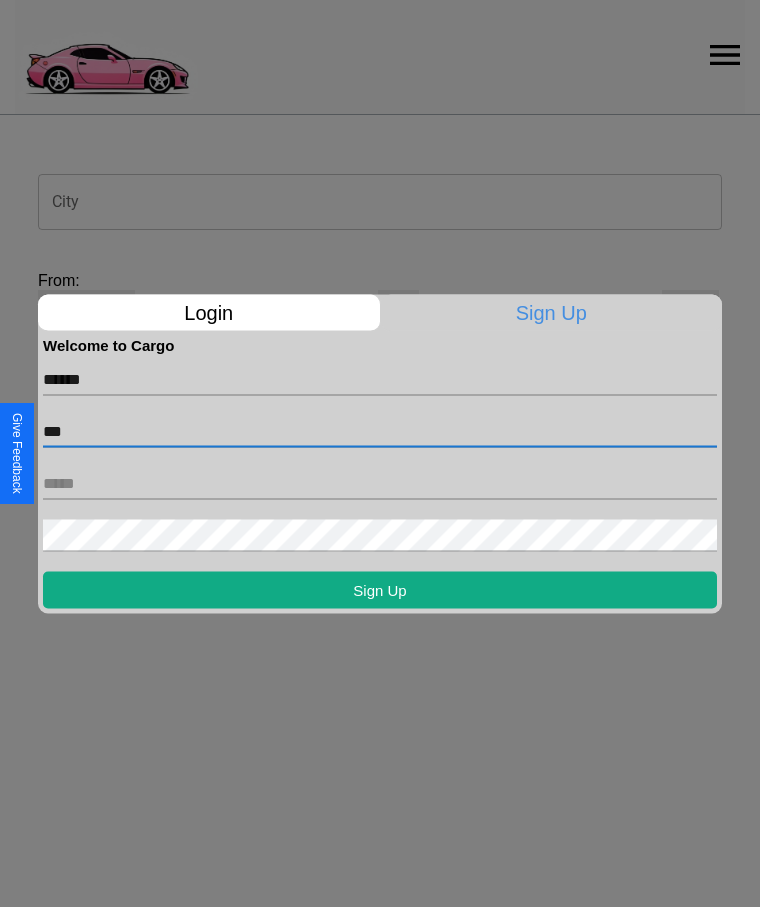type on "***" 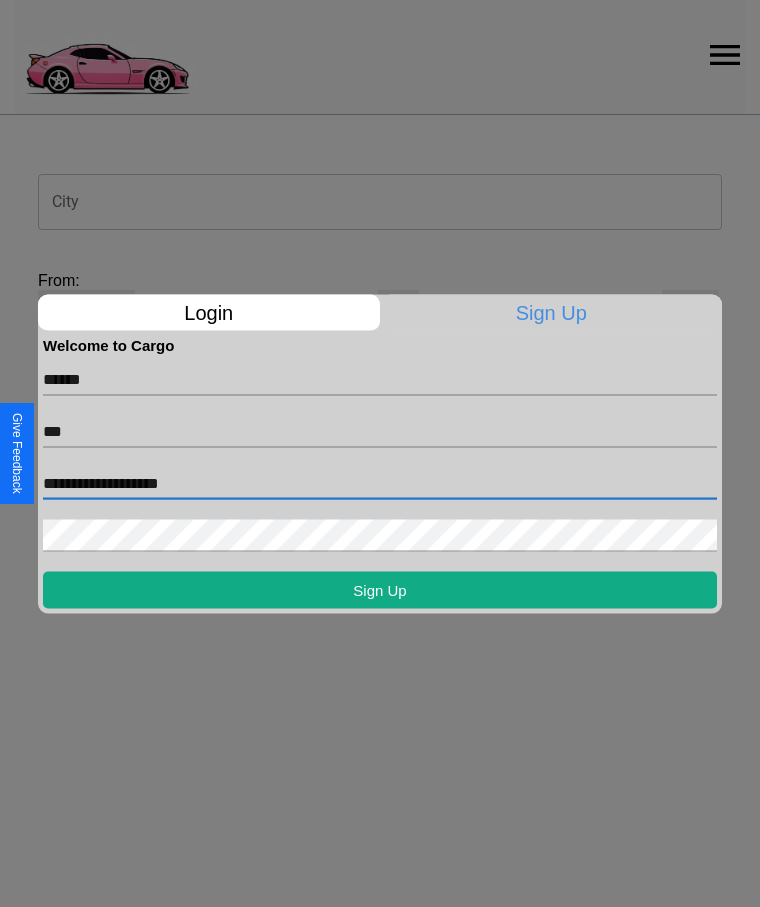 type on "**********" 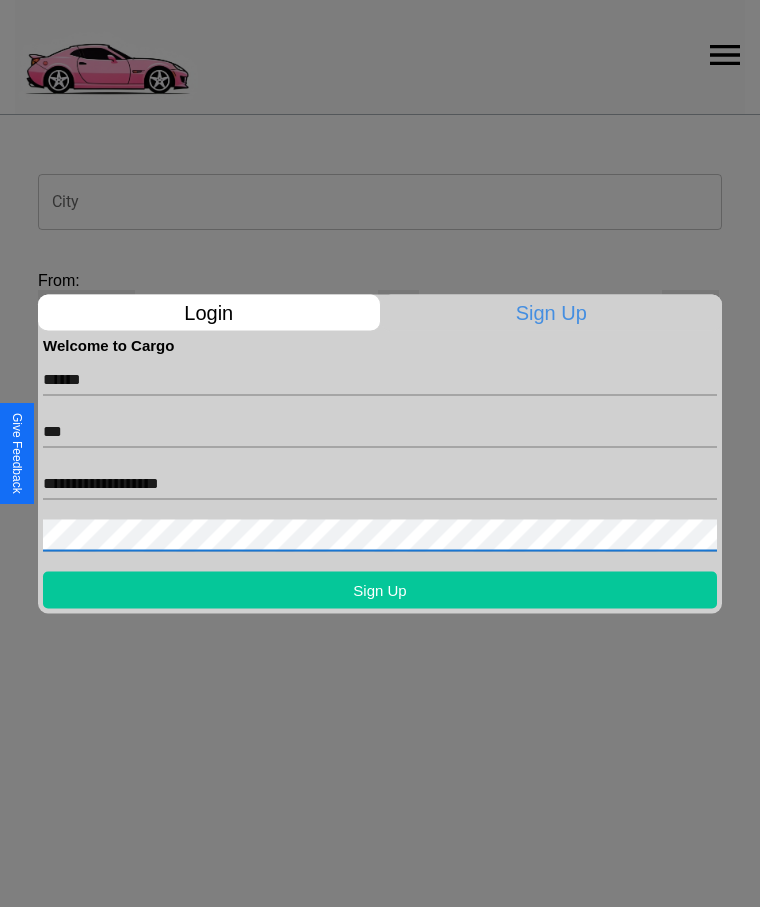 click on "Sign Up" at bounding box center [380, 589] 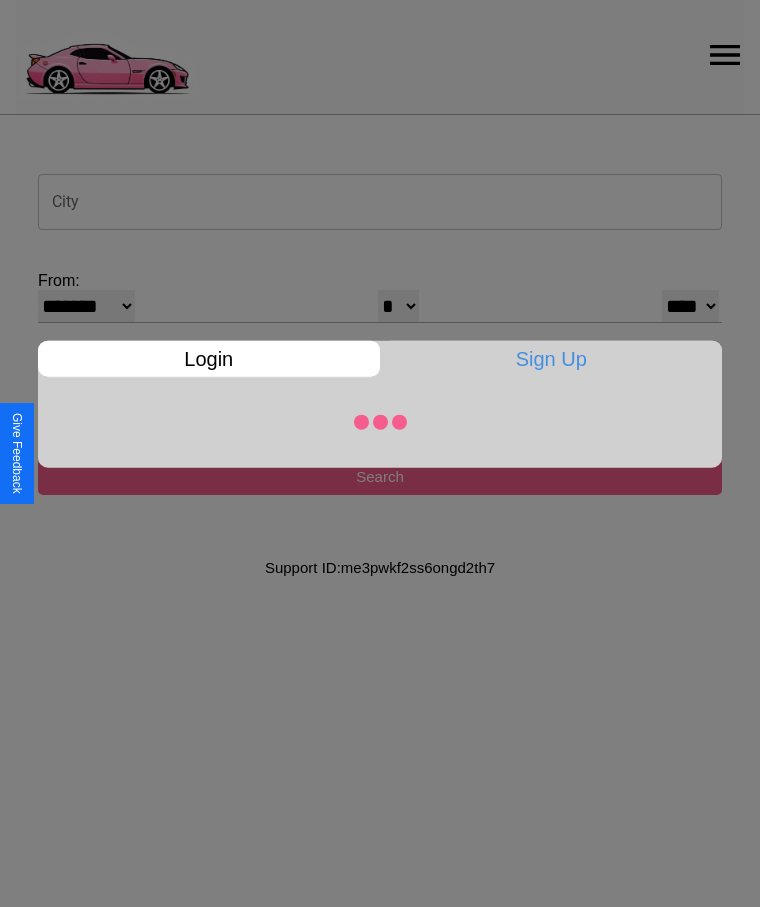 select on "*" 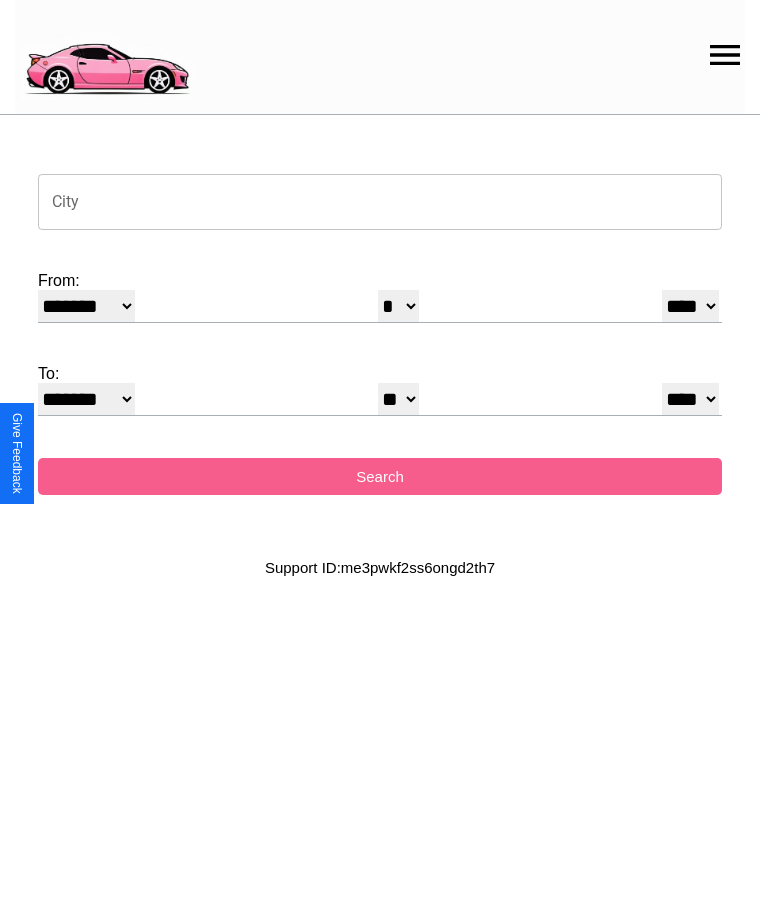 click on "City" at bounding box center [380, 202] 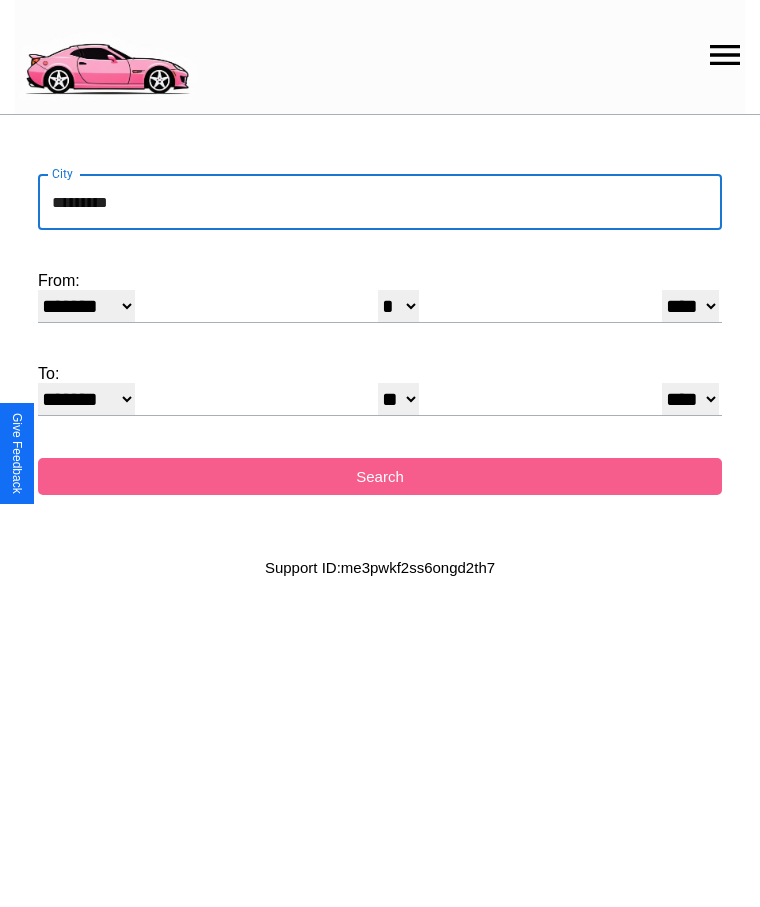 type on "*********" 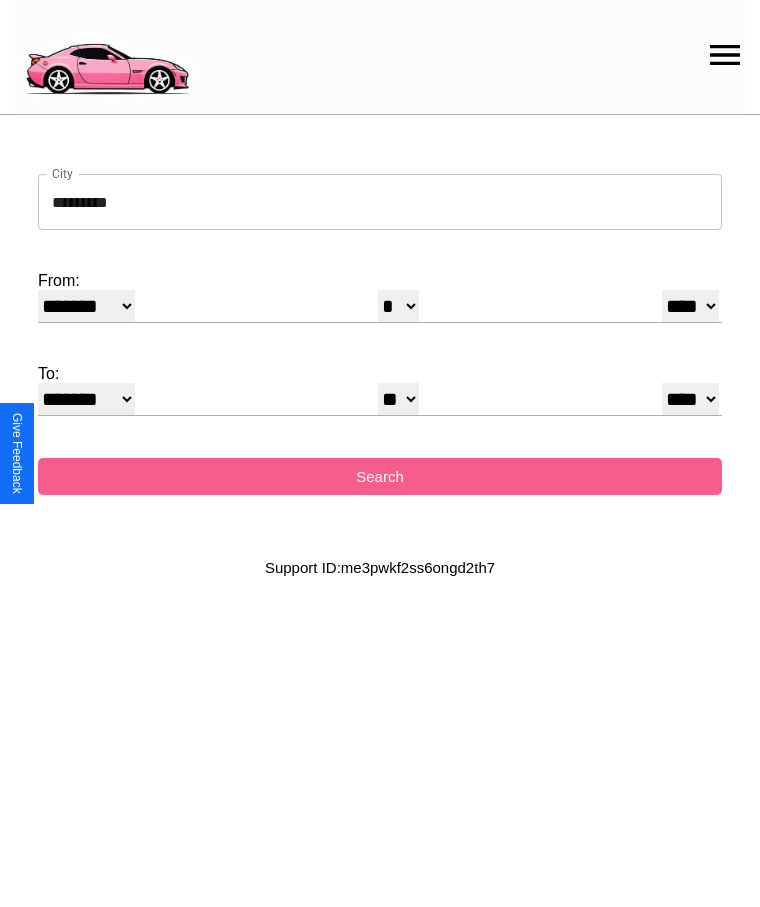 click on "******* ******** ***** ***** *** **** **** ****** ********* ******* ******** ********" at bounding box center (86, 306) 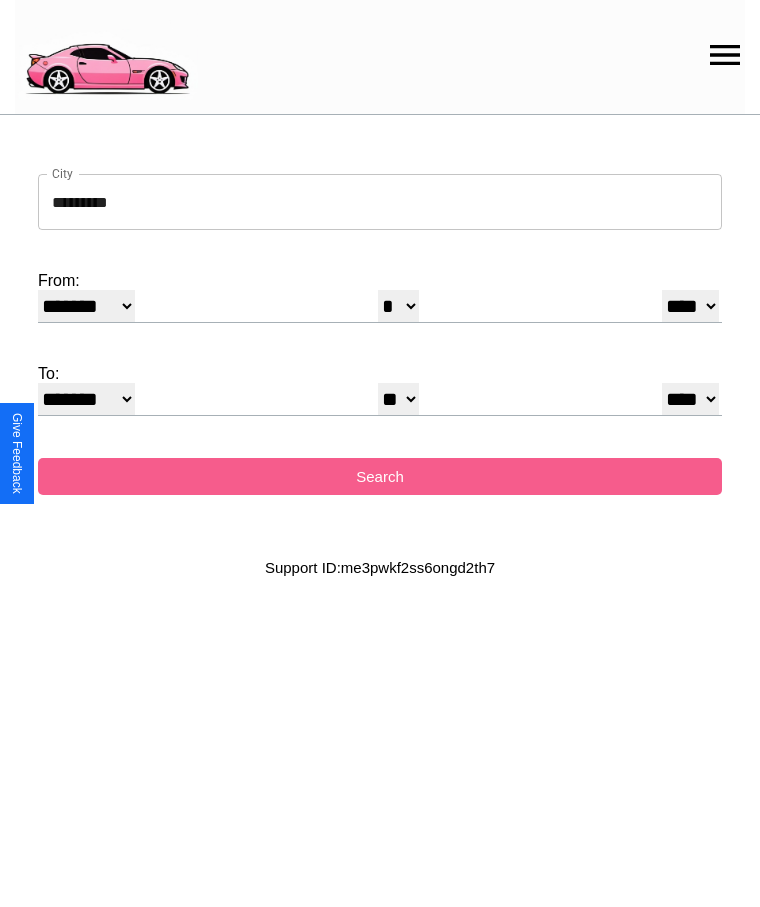 select on "*" 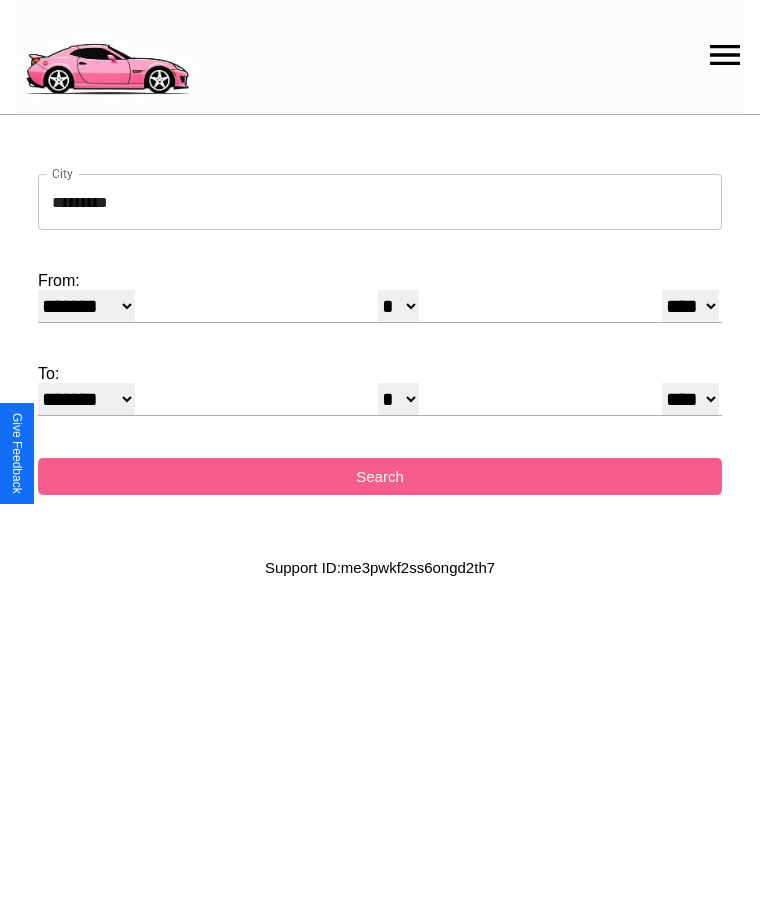 click on "* * * * * * * * * ** ** ** ** ** ** ** ** ** ** ** ** ** ** ** ** ** ** ** ** **" at bounding box center (398, 306) 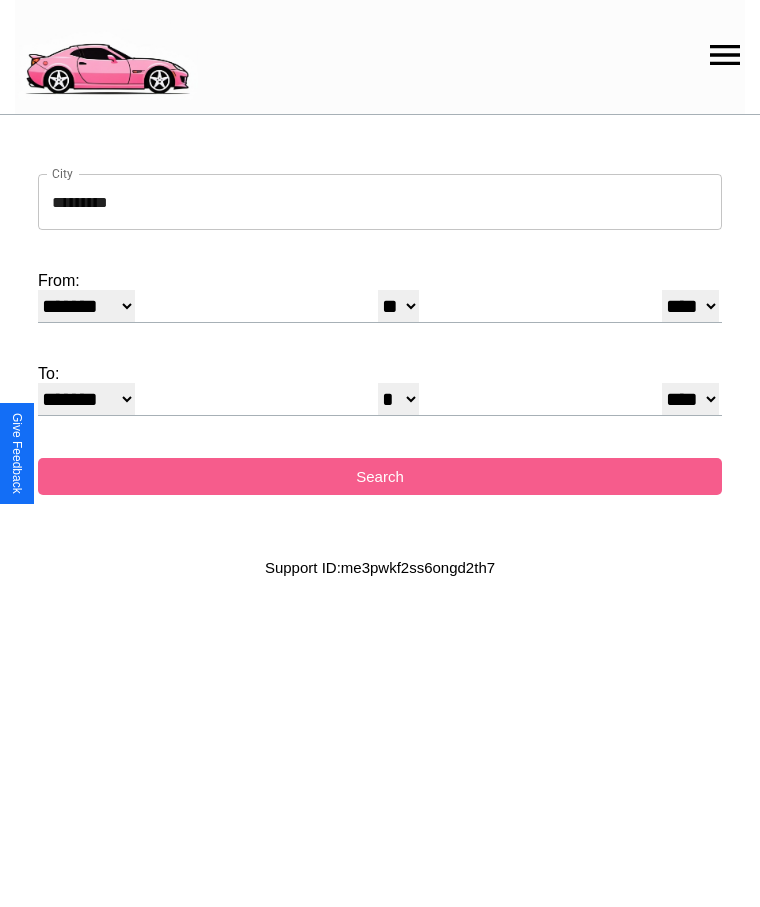 select on "**" 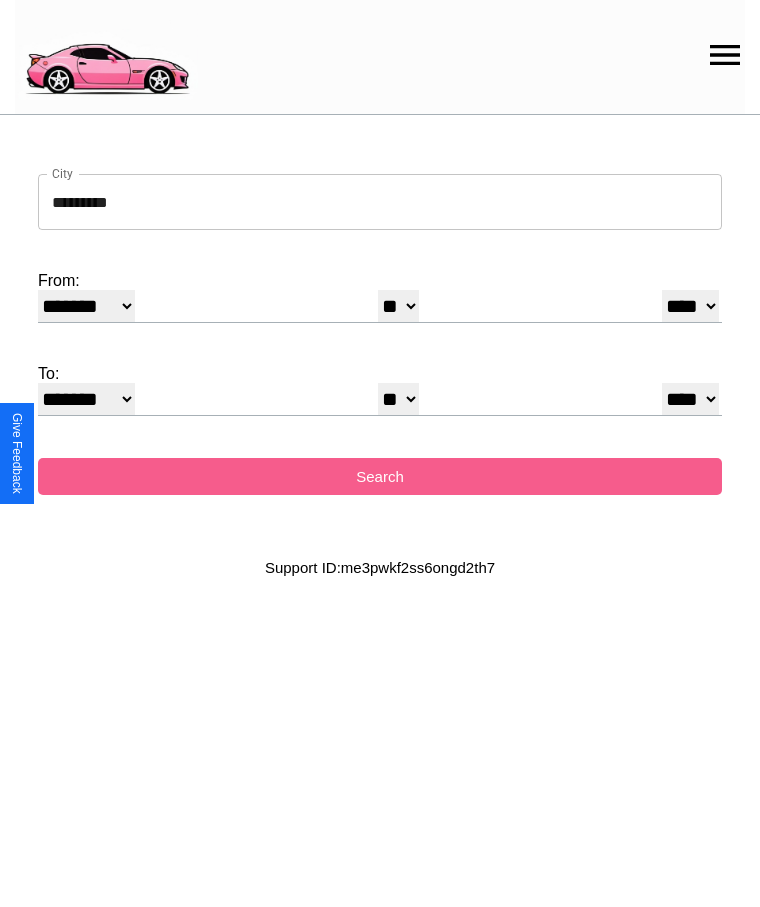 click on "******* ******** ***** ***** *** **** **** ****** ********* ******* ******** ********" at bounding box center (86, 399) 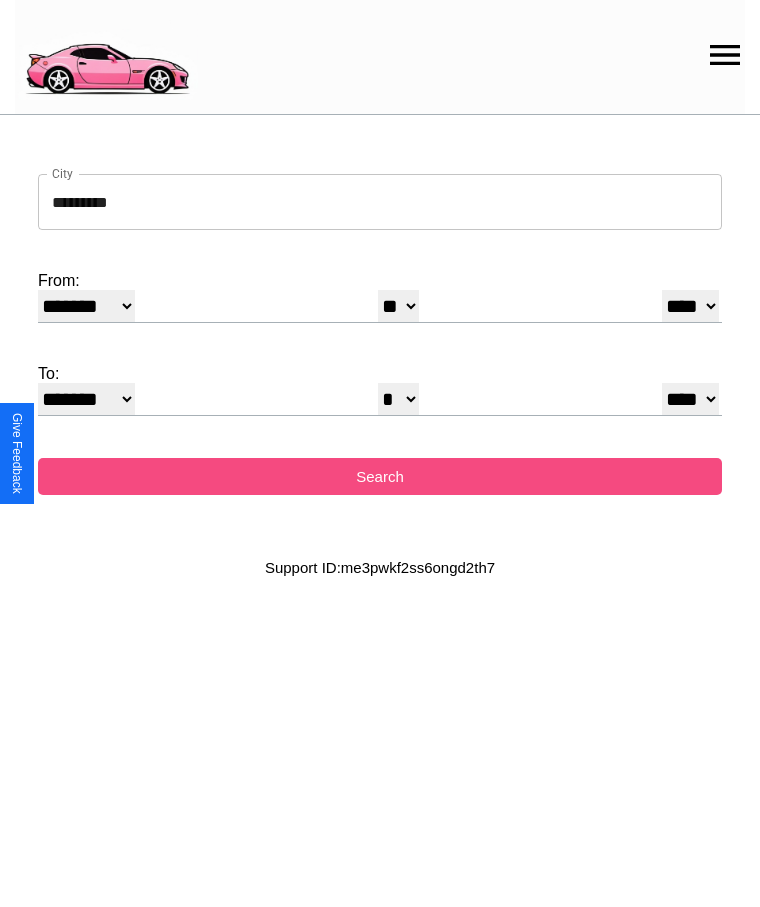 click on "Search" at bounding box center (380, 476) 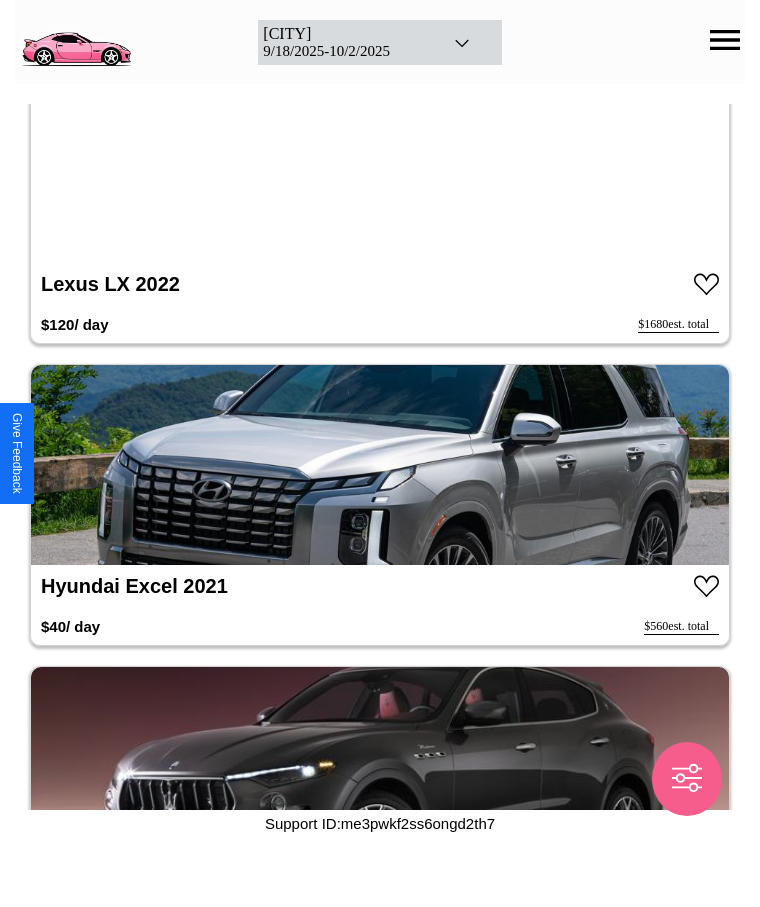 scroll, scrollTop: 3744, scrollLeft: 0, axis: vertical 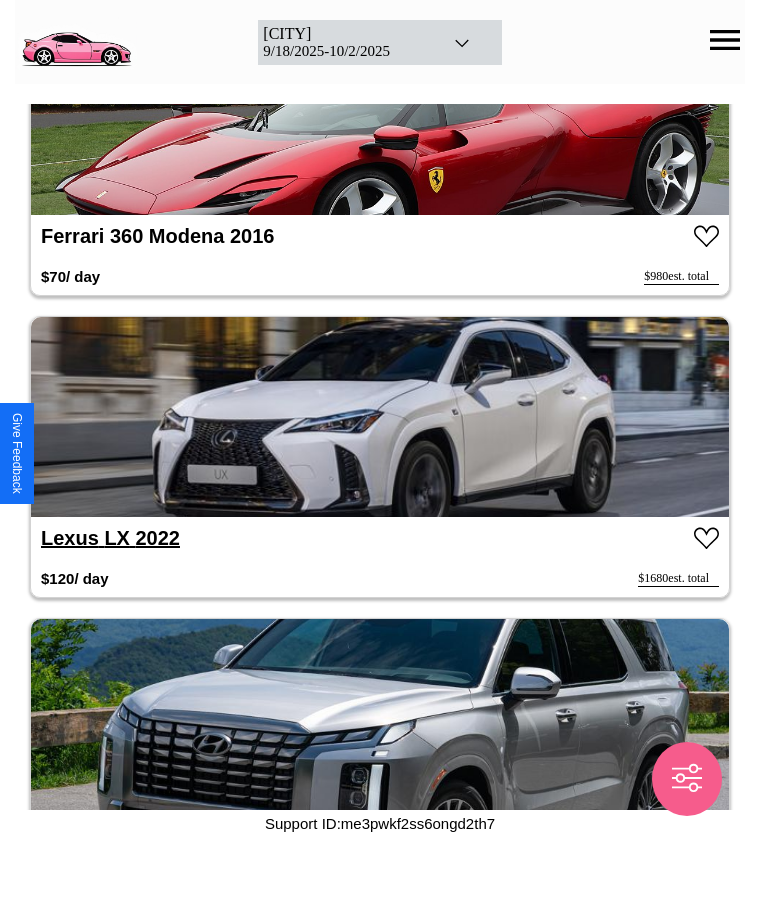click on "Lexus   LX   2022" at bounding box center (110, 538) 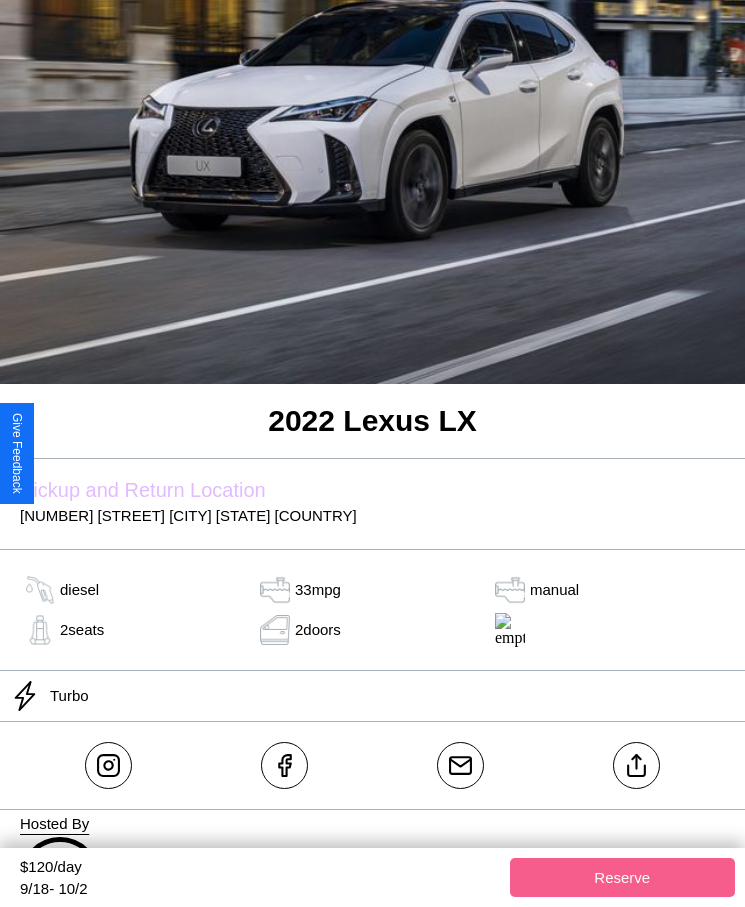 scroll, scrollTop: 225, scrollLeft: 0, axis: vertical 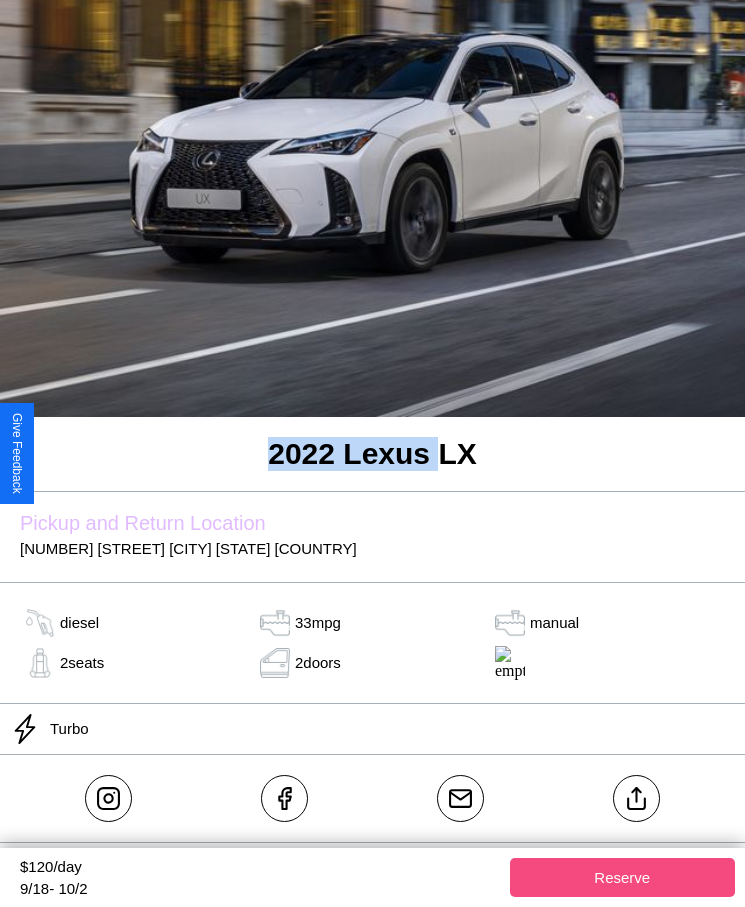 click on "Reserve" at bounding box center [623, 877] 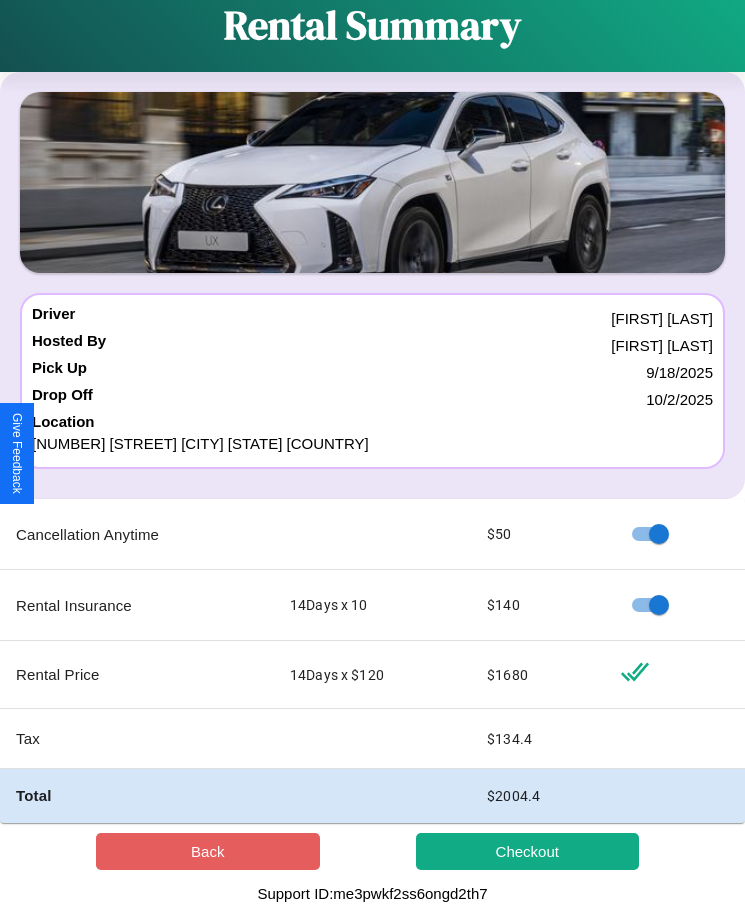 scroll, scrollTop: 0, scrollLeft: 0, axis: both 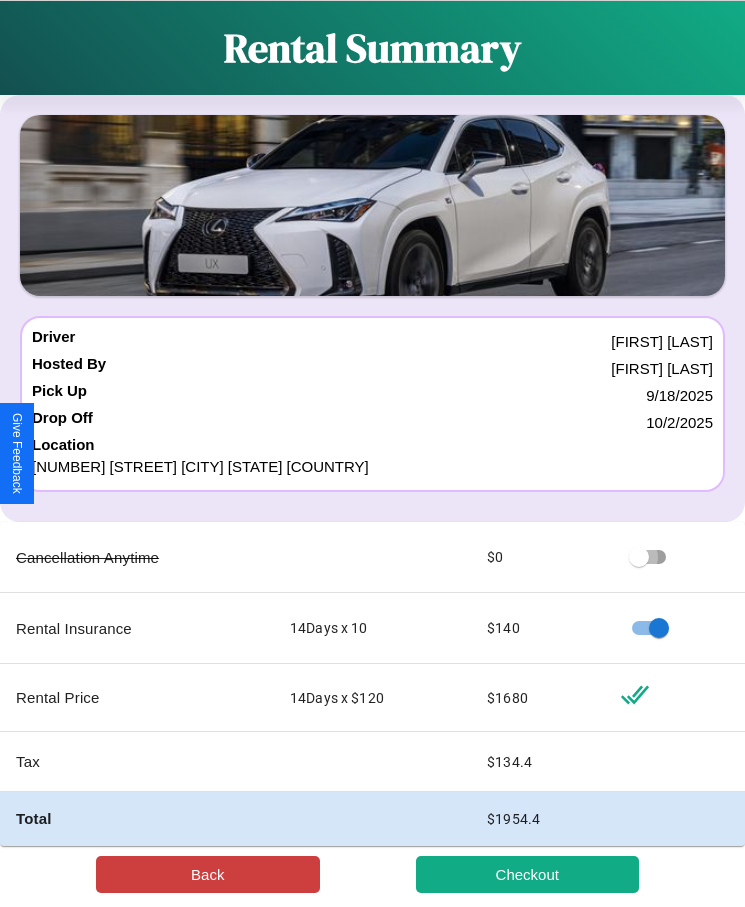 click on "Back" at bounding box center [208, 874] 